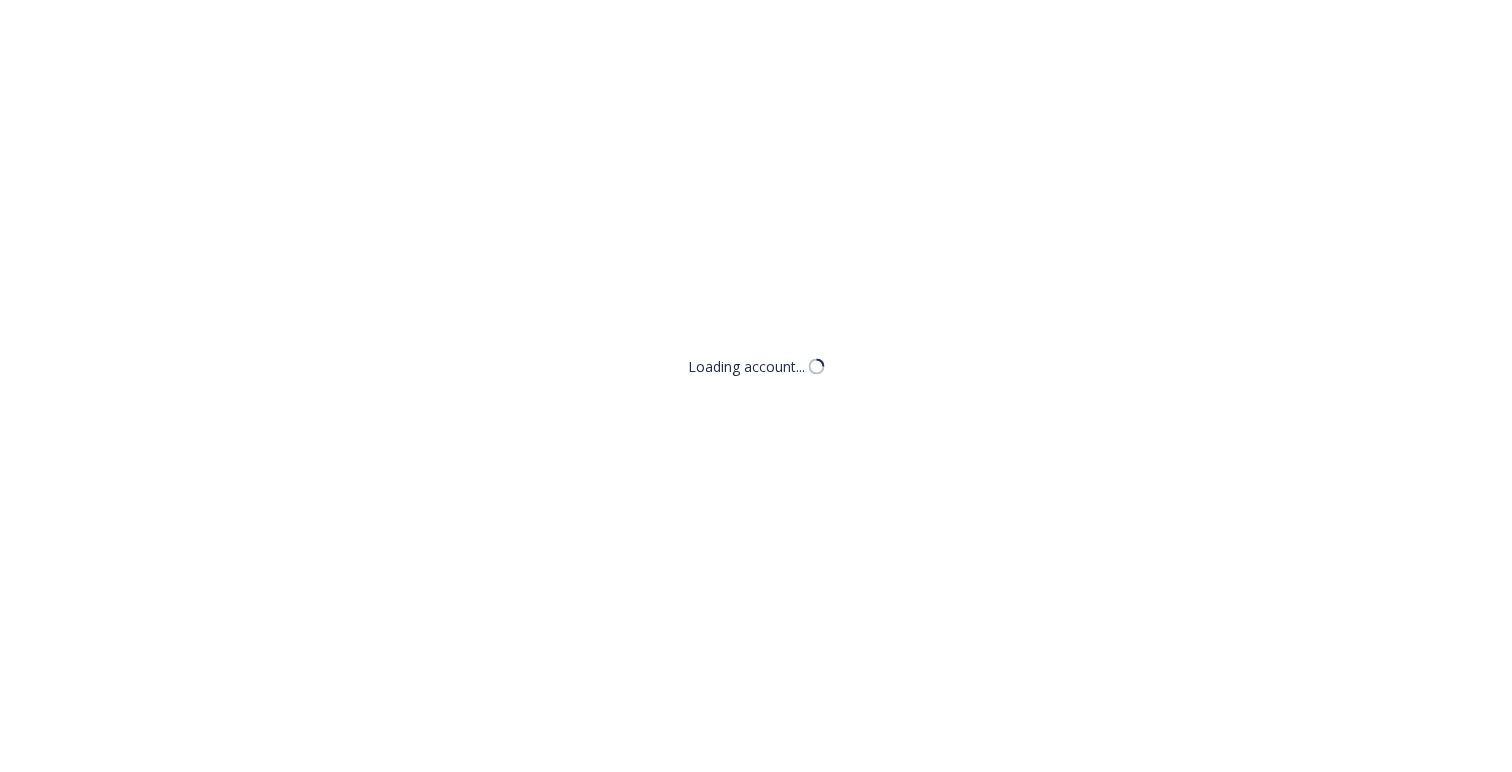 scroll, scrollTop: 0, scrollLeft: 0, axis: both 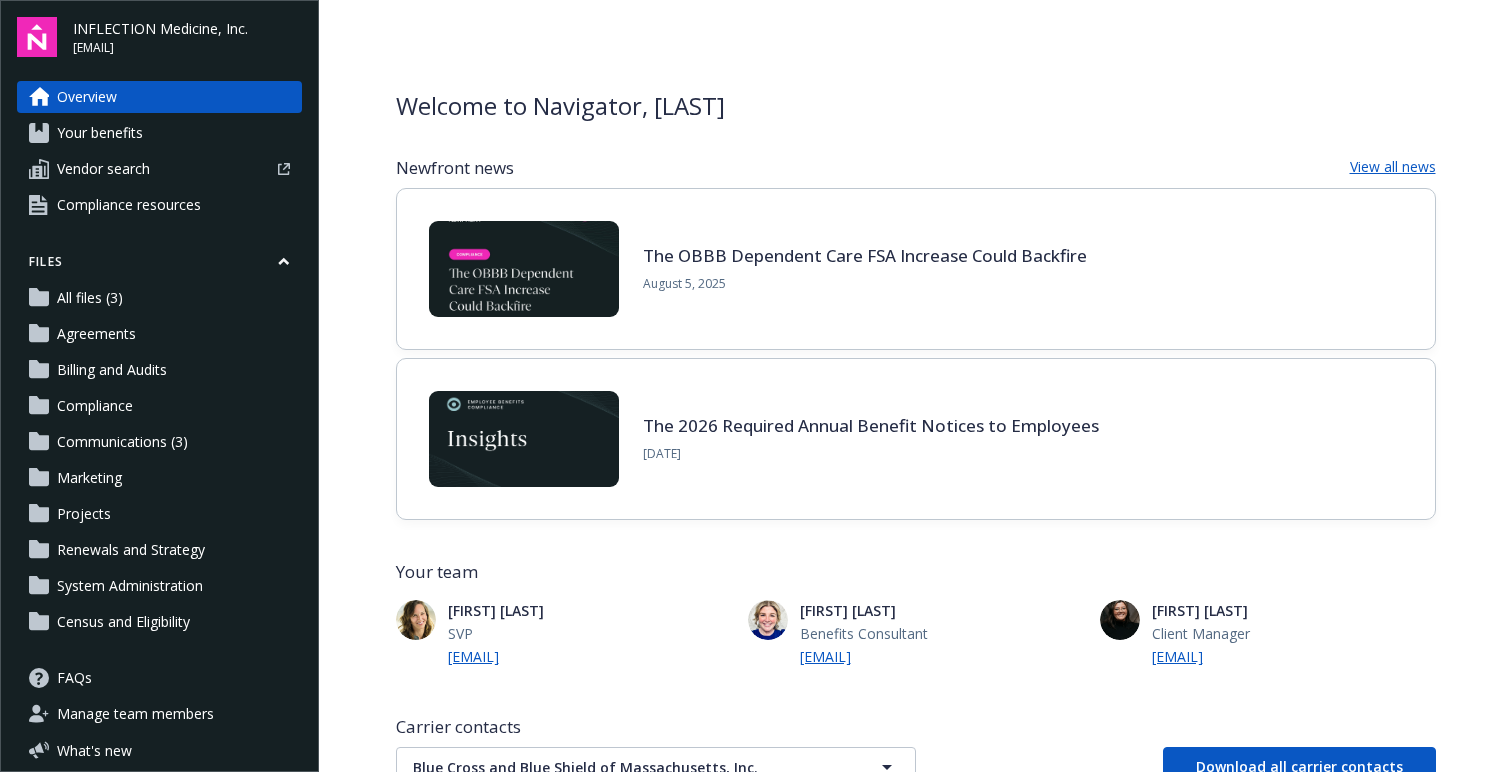 click on "Your benefits" at bounding box center (159, 133) 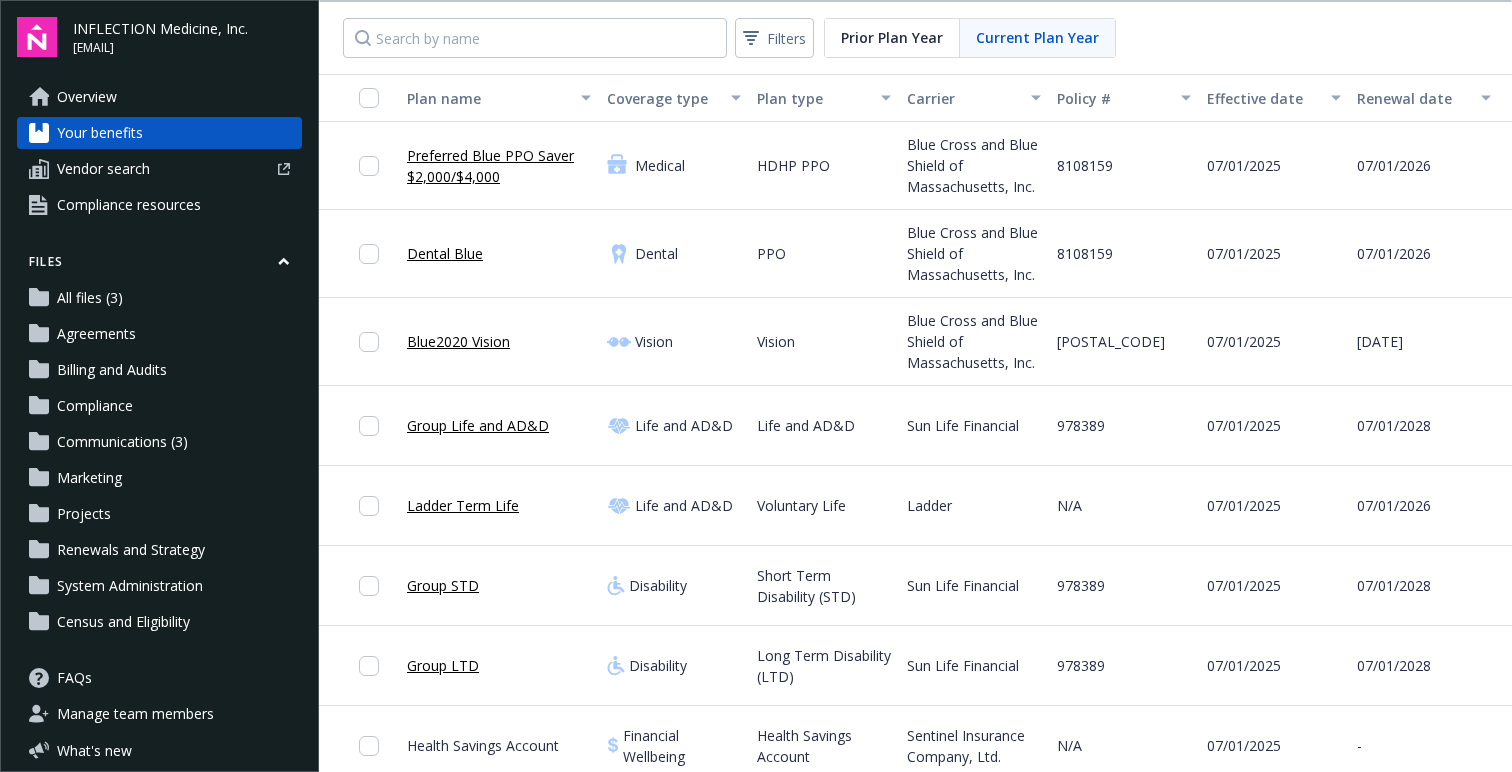 click on "Preferred Blue PPO Saver $2,000/$4,000" at bounding box center [499, 166] 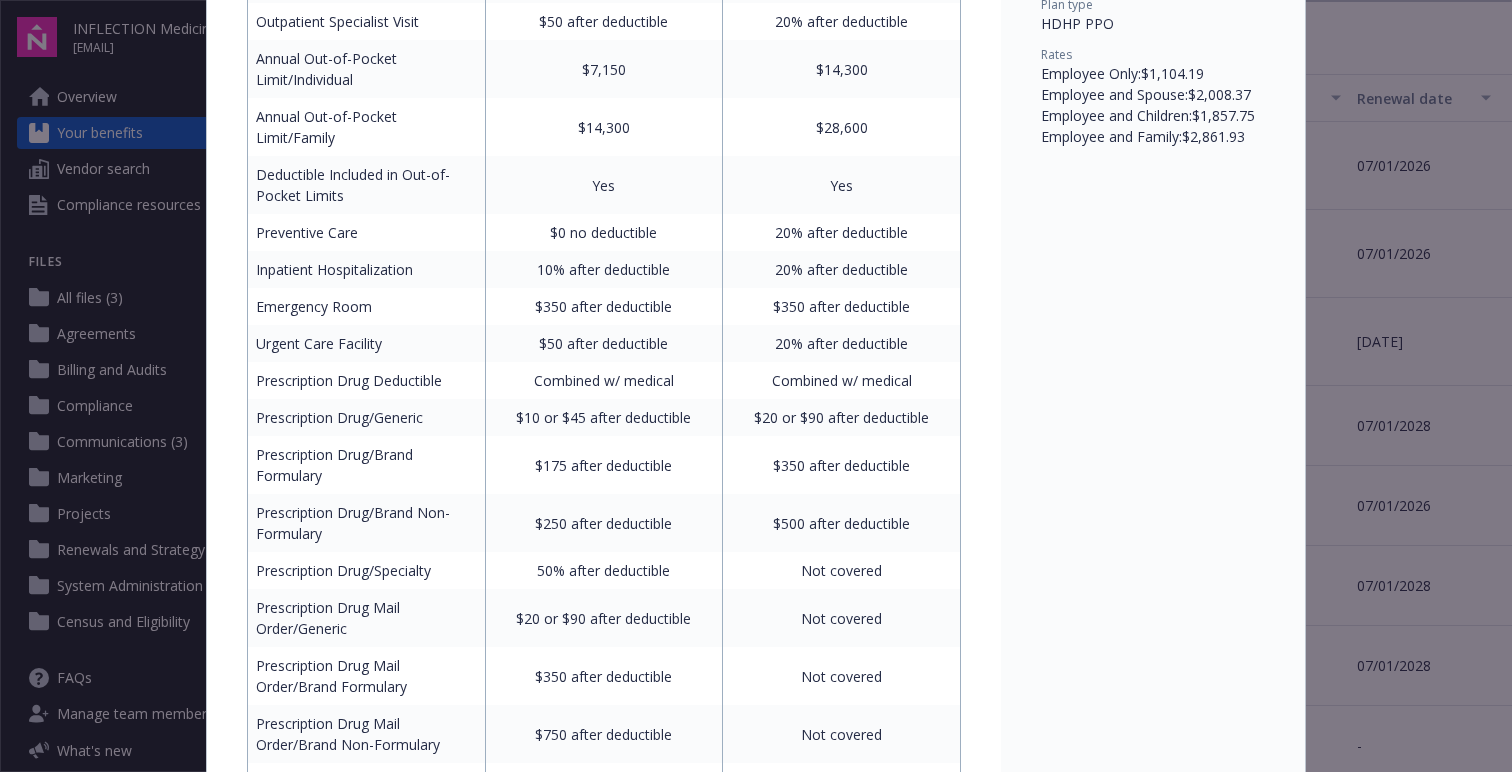 scroll, scrollTop: 0, scrollLeft: 0, axis: both 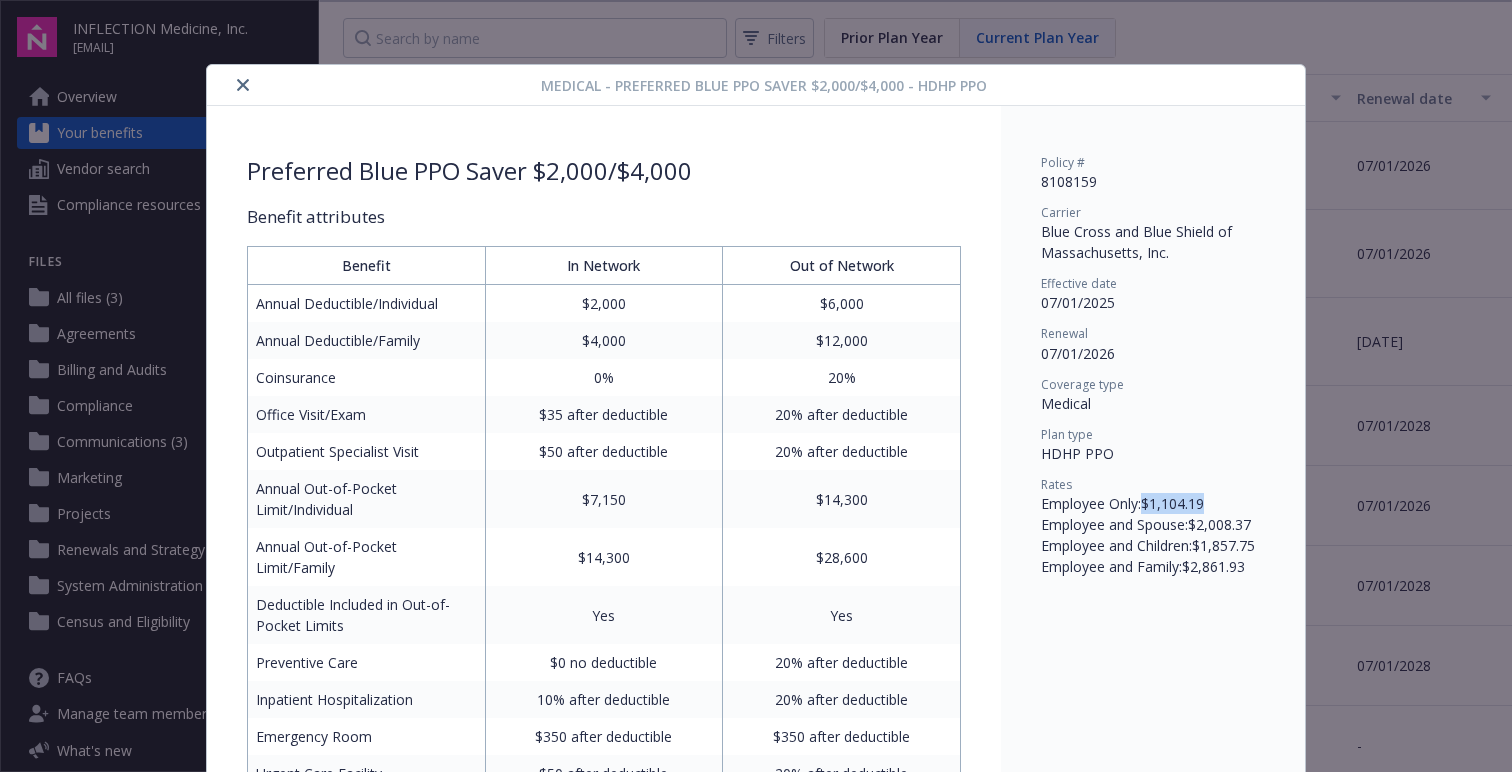 drag, startPoint x: 1137, startPoint y: 506, endPoint x: 1242, endPoint y: 507, distance: 105.00476 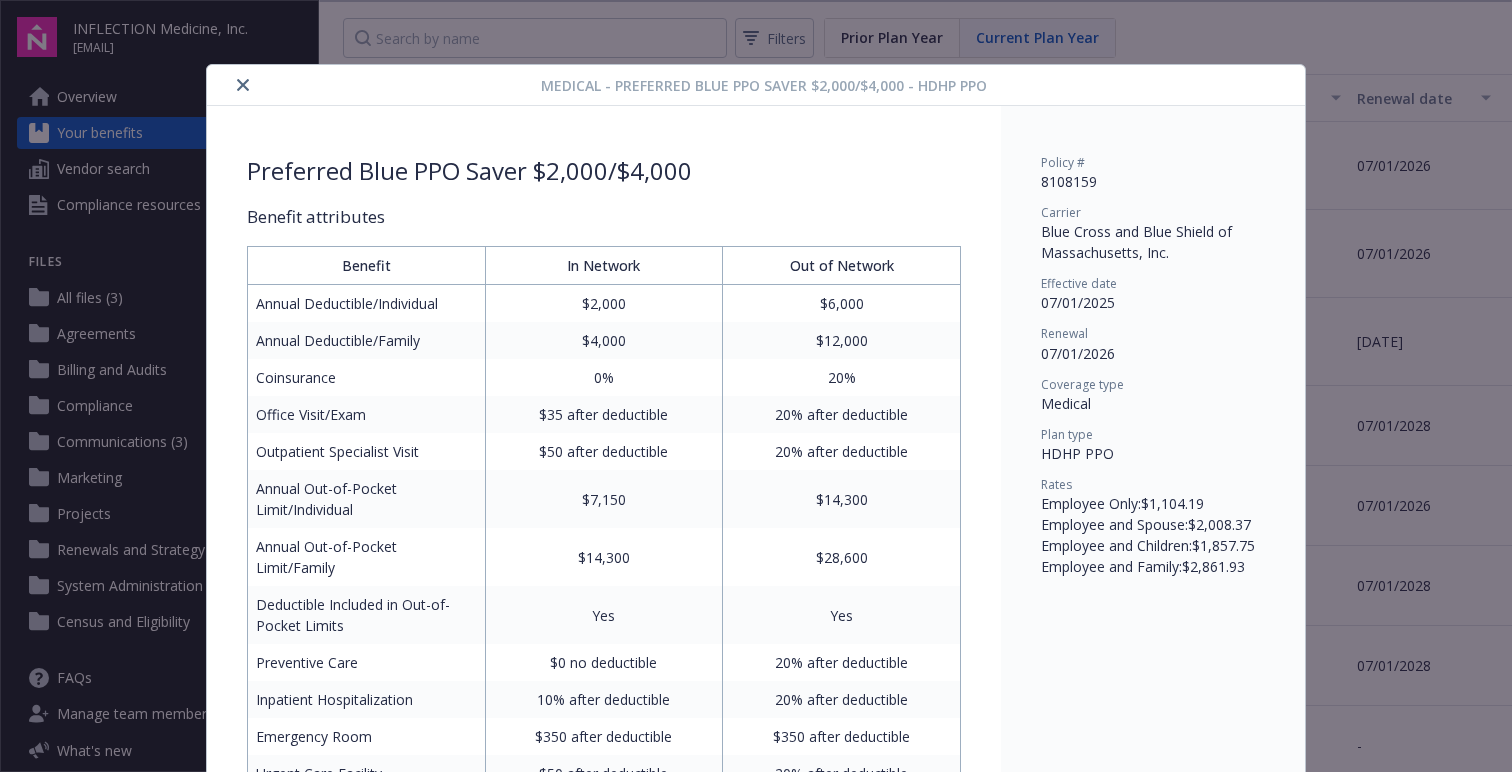 click on "Medical - Preferred Blue PPO Saver $2,000/$4,000 - HDHP PPO Preferred Blue PPO Saver $2,000/$4,000 Benefit attributes Benefit In Network Out of Network Annual Deductible/Individual $2,000 $6,000 Annual Deductible/Family $4,000 $12,000 Coinsurance 0% 20% Office Visit/Exam $35 after deductible 20% after deductible Outpatient Specialist Visit $50 after deductible 20% after deductible Annual Out-of-Pocket Limit/Individual $7,150 $14,300 Annual Out-of-Pocket Limit/Family $14,300 $28,600 Deductible Included in Out-of-Pocket Limits Yes Yes Preventive Care $0 no deductible 20% after deductible Inpatient Hospitalization 10% after deductible 20% after deductible Emergency Room $350 after deductible $350 after deductible Urgent Care Facility $50 after deductible 20% after deductible Prescription Drug Deductible Combined w/ medical Combined w/ medical Prescription Drug/Generic $10 or $45 after deductible $20 or $90 after deductible Prescription Drug/Brand Formulary $175 after deductible $350 after deductible Not covered" at bounding box center (756, 386) 